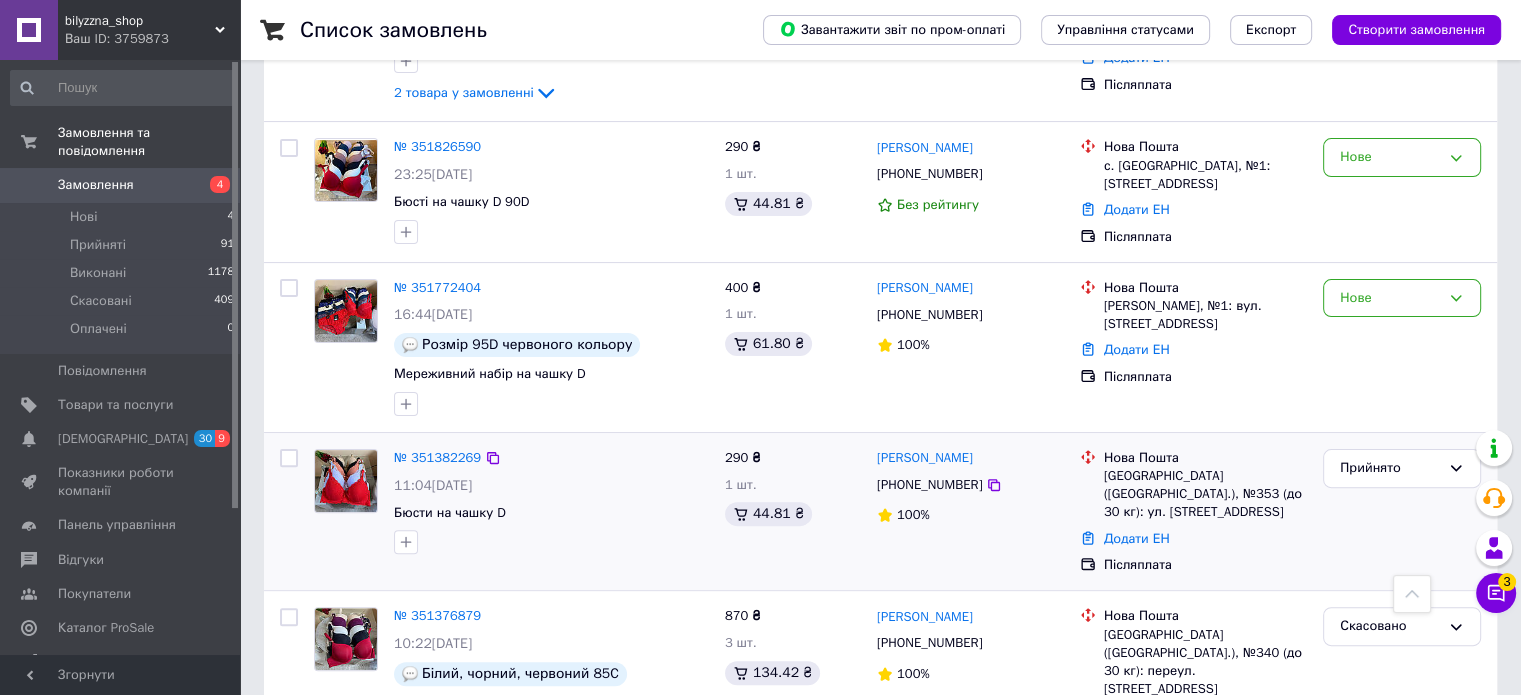 scroll, scrollTop: 600, scrollLeft: 0, axis: vertical 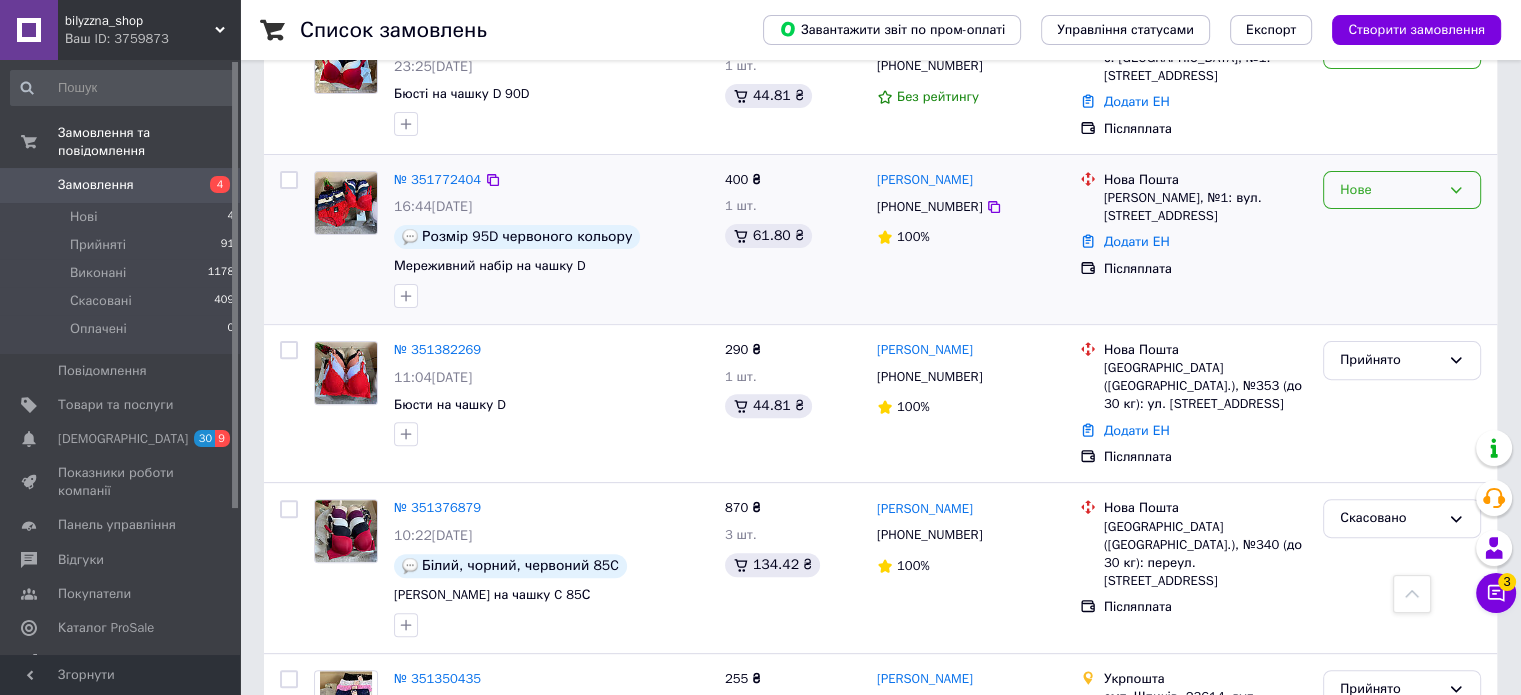 click on "Нове" at bounding box center [1390, 190] 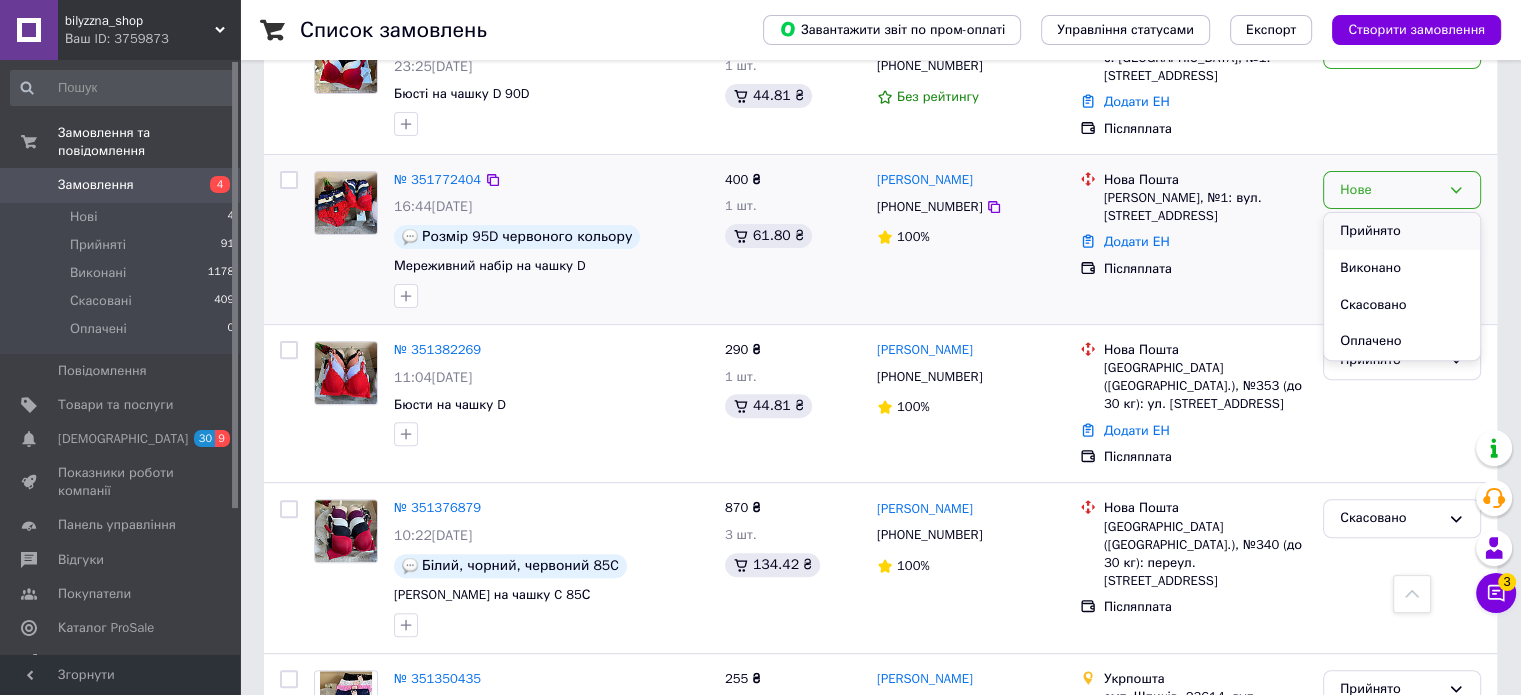 click on "Прийнято" at bounding box center [1402, 231] 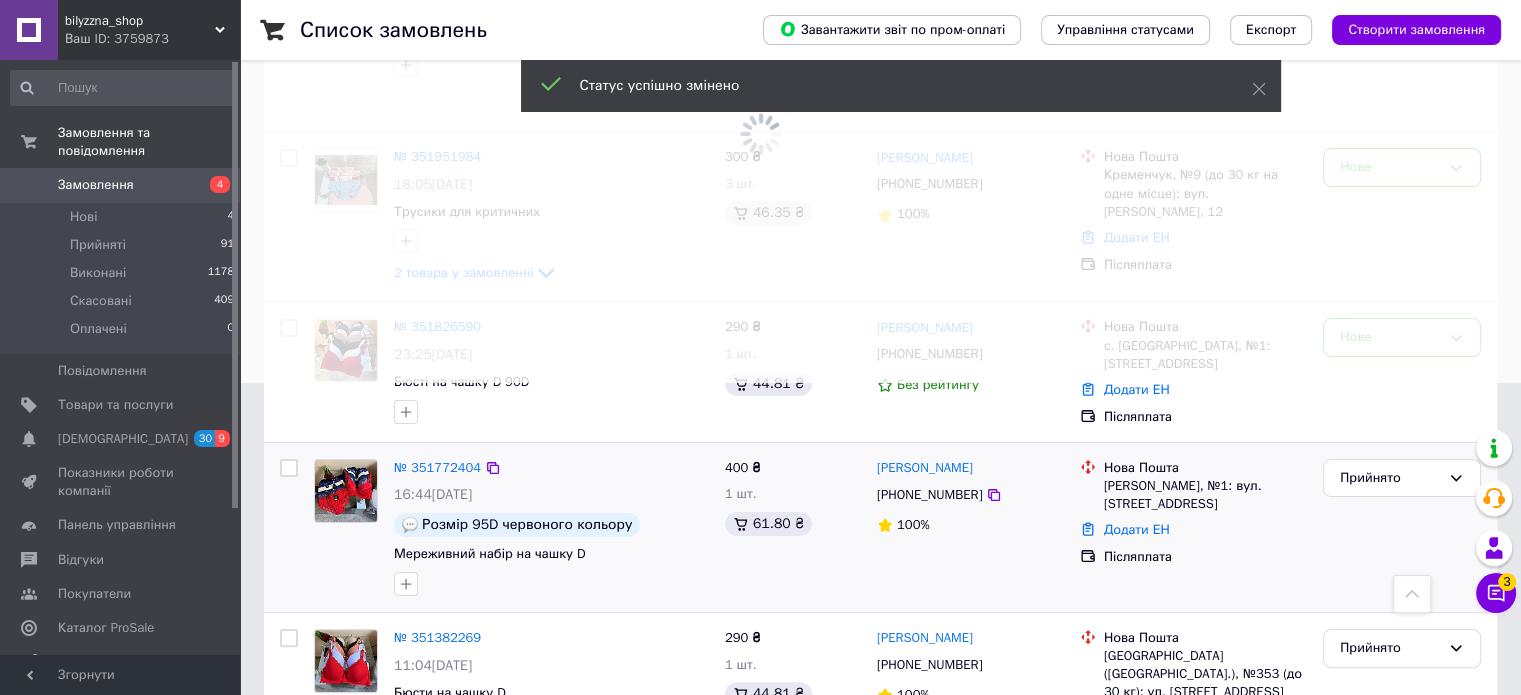scroll, scrollTop: 300, scrollLeft: 0, axis: vertical 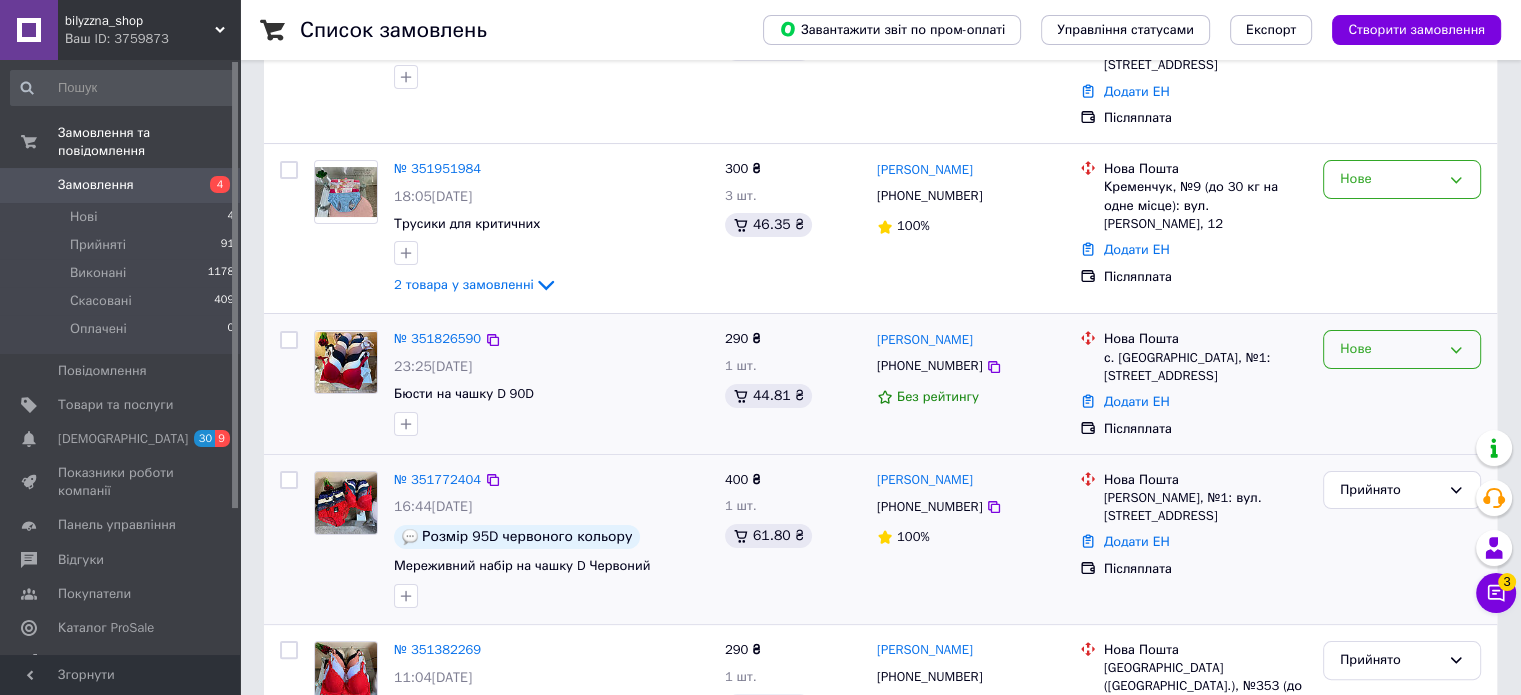 click on "Нове" at bounding box center [1390, 349] 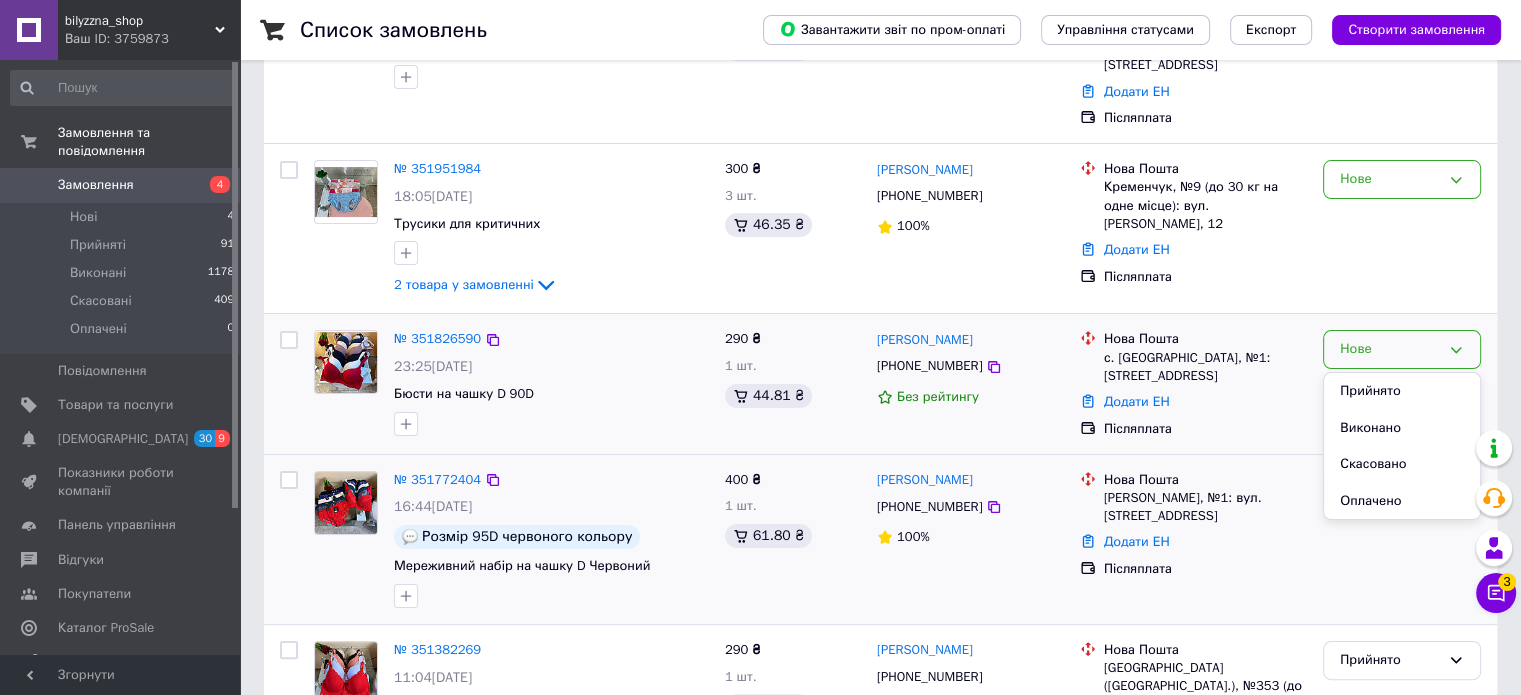 click on "Прийнято" at bounding box center [1402, 391] 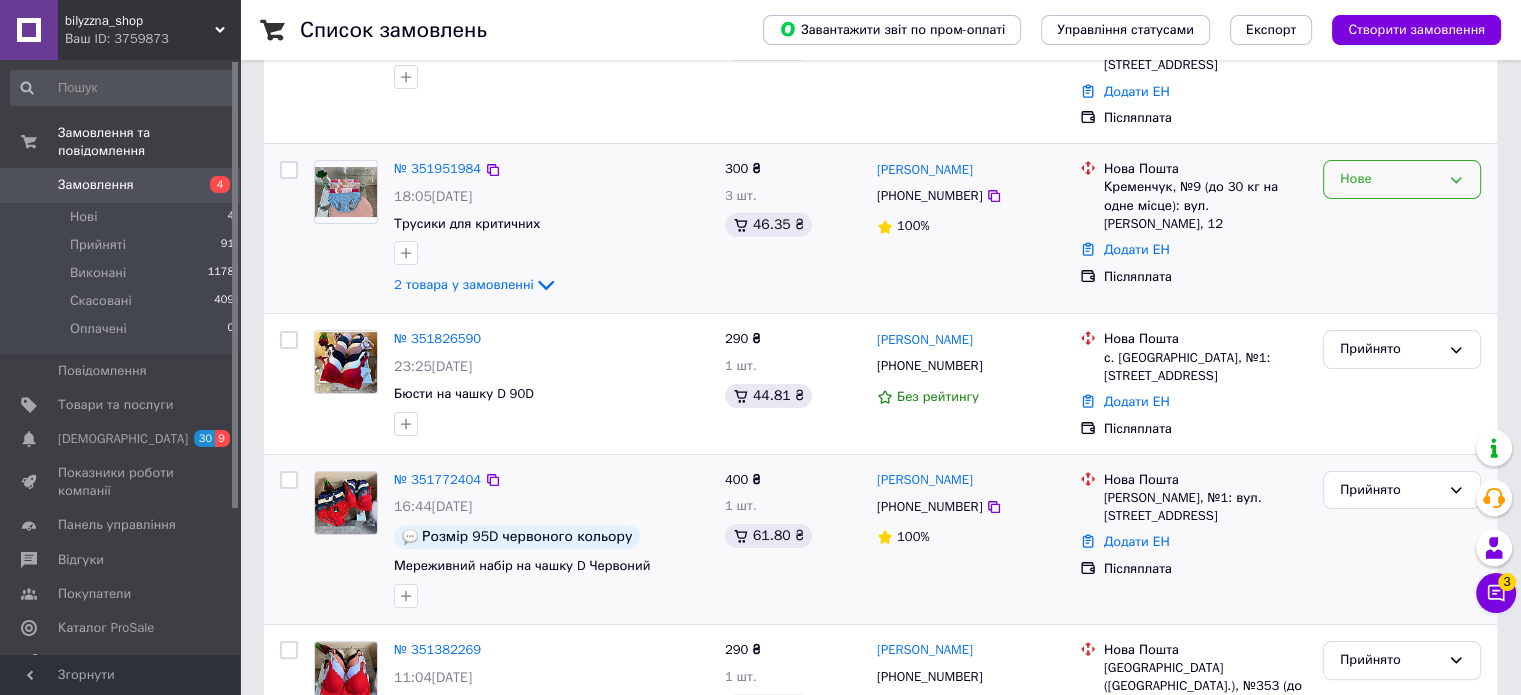 click on "Нове" at bounding box center (1390, 179) 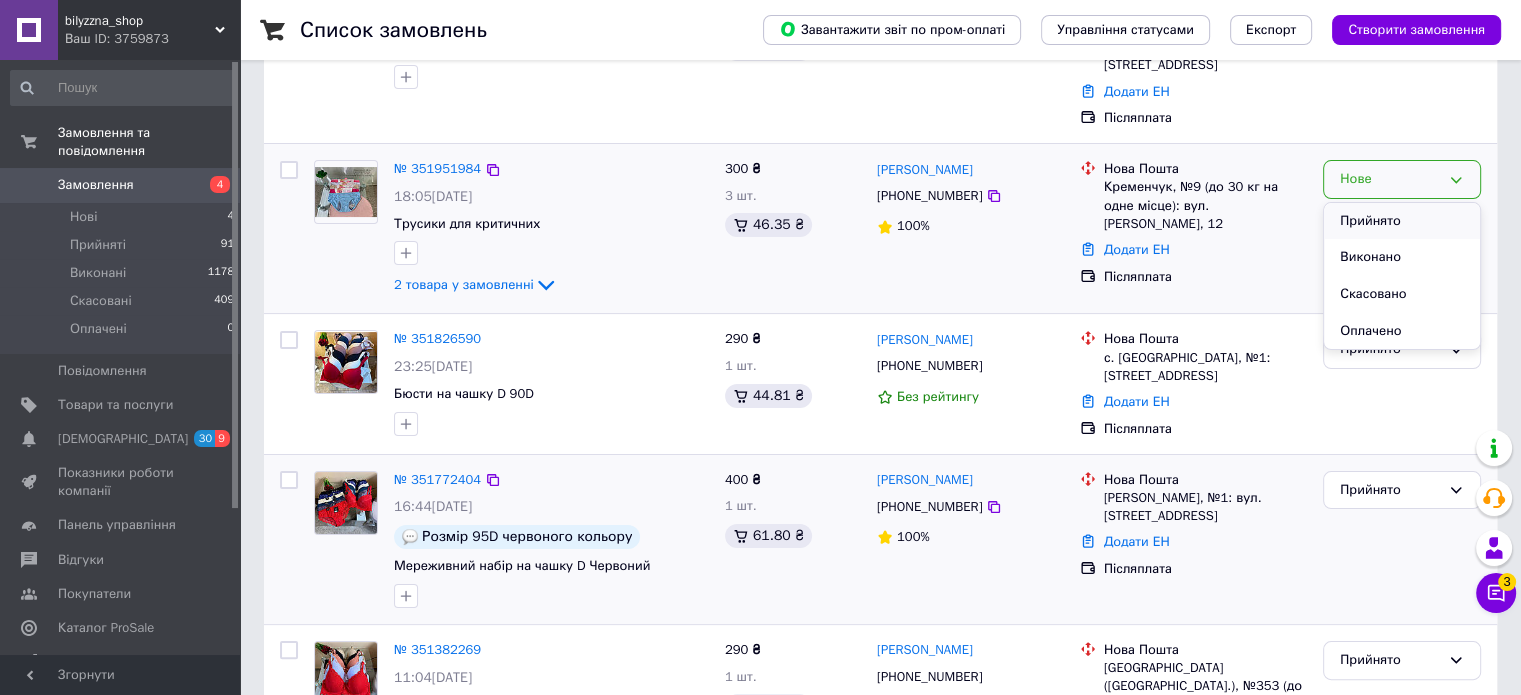 click on "Прийнято" at bounding box center [1402, 221] 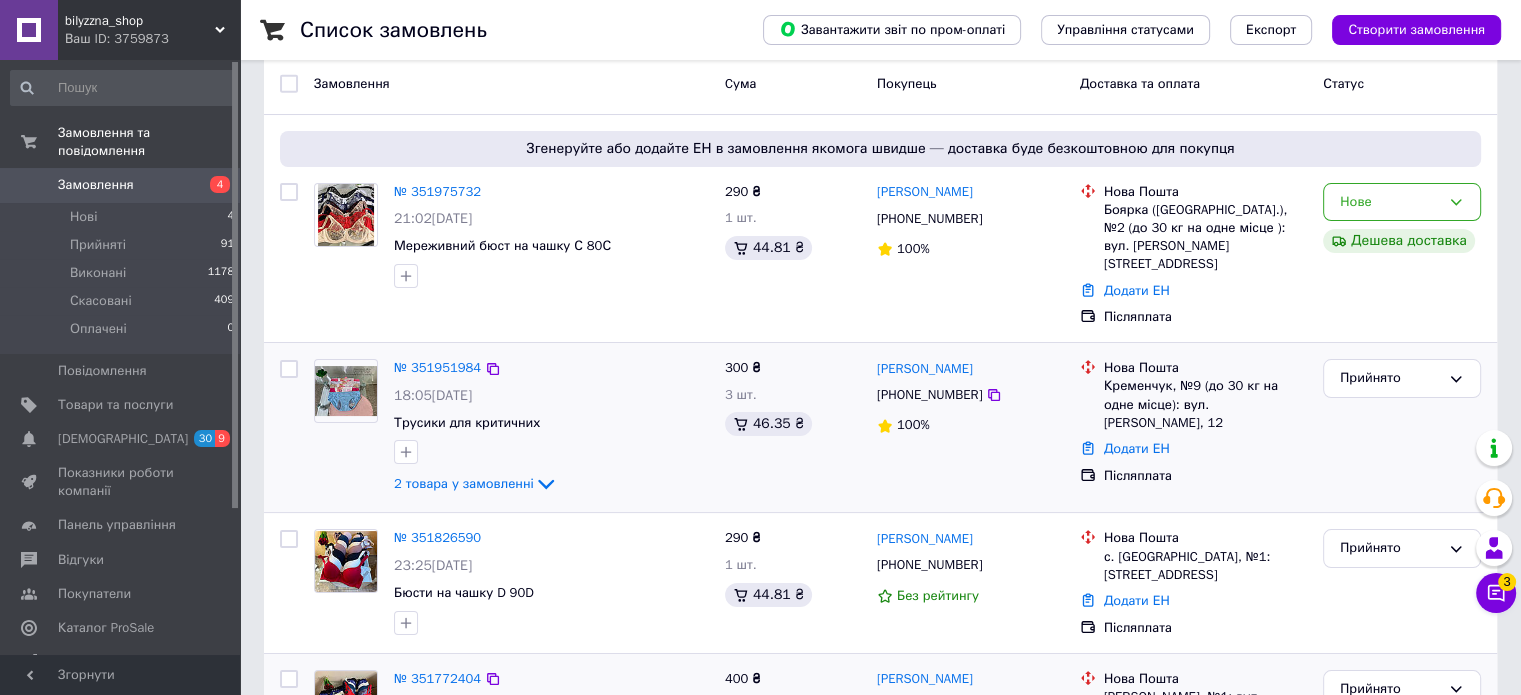 scroll, scrollTop: 100, scrollLeft: 0, axis: vertical 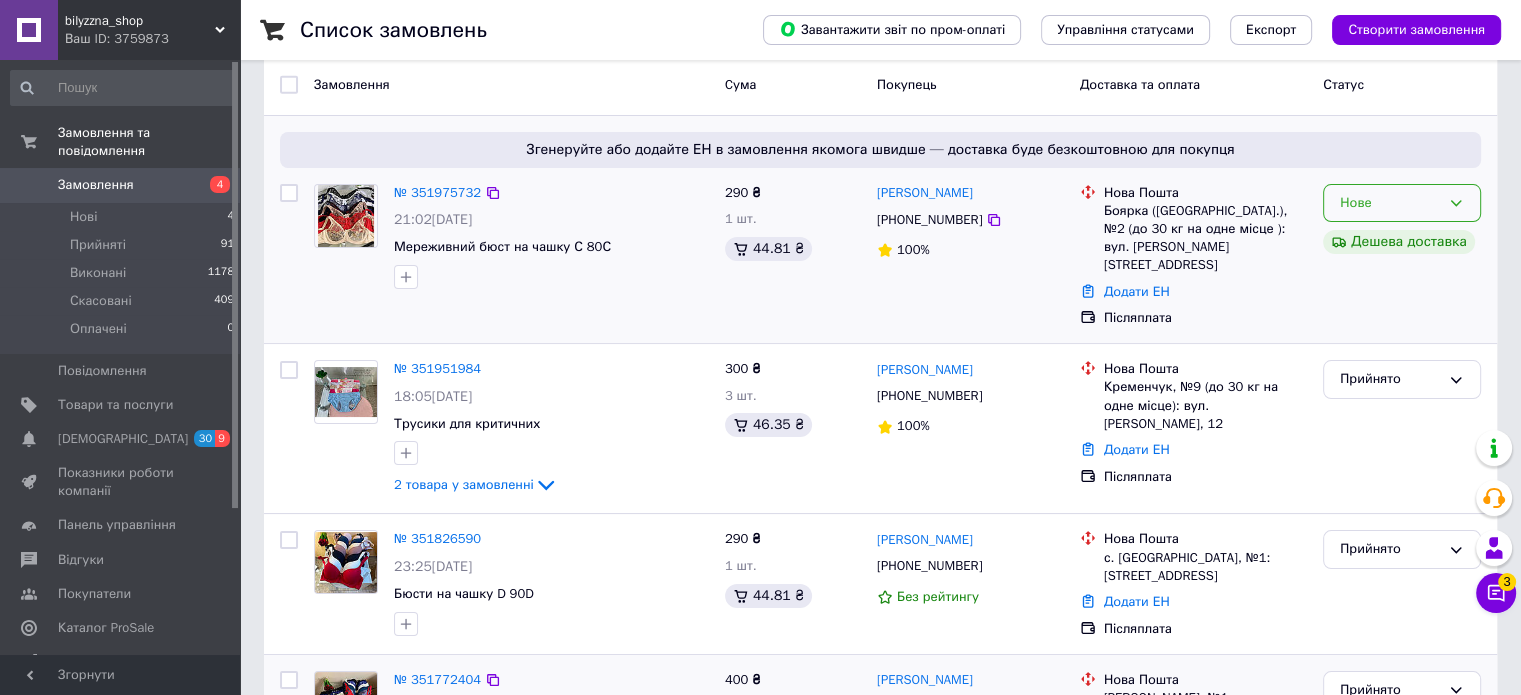 click on "Нове" at bounding box center (1390, 203) 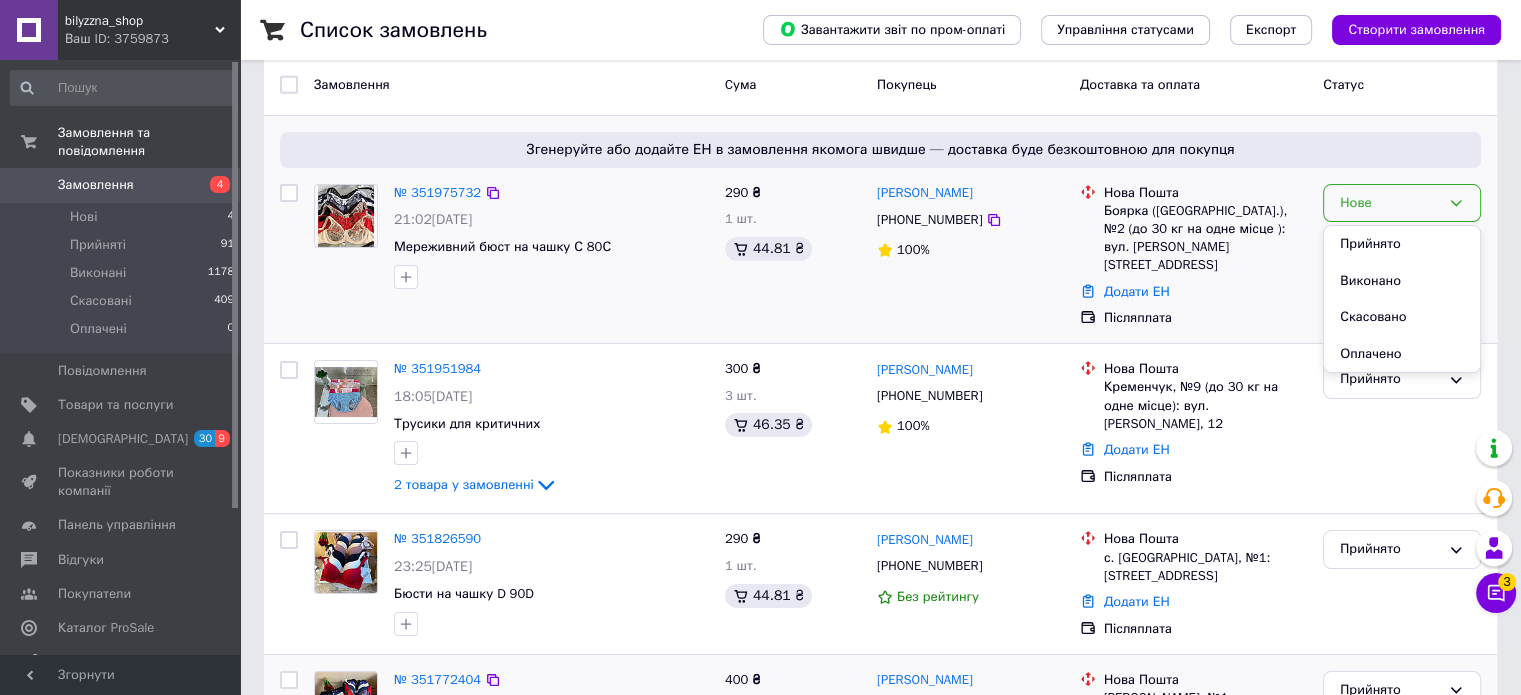 click on "Прийнято" at bounding box center [1402, 244] 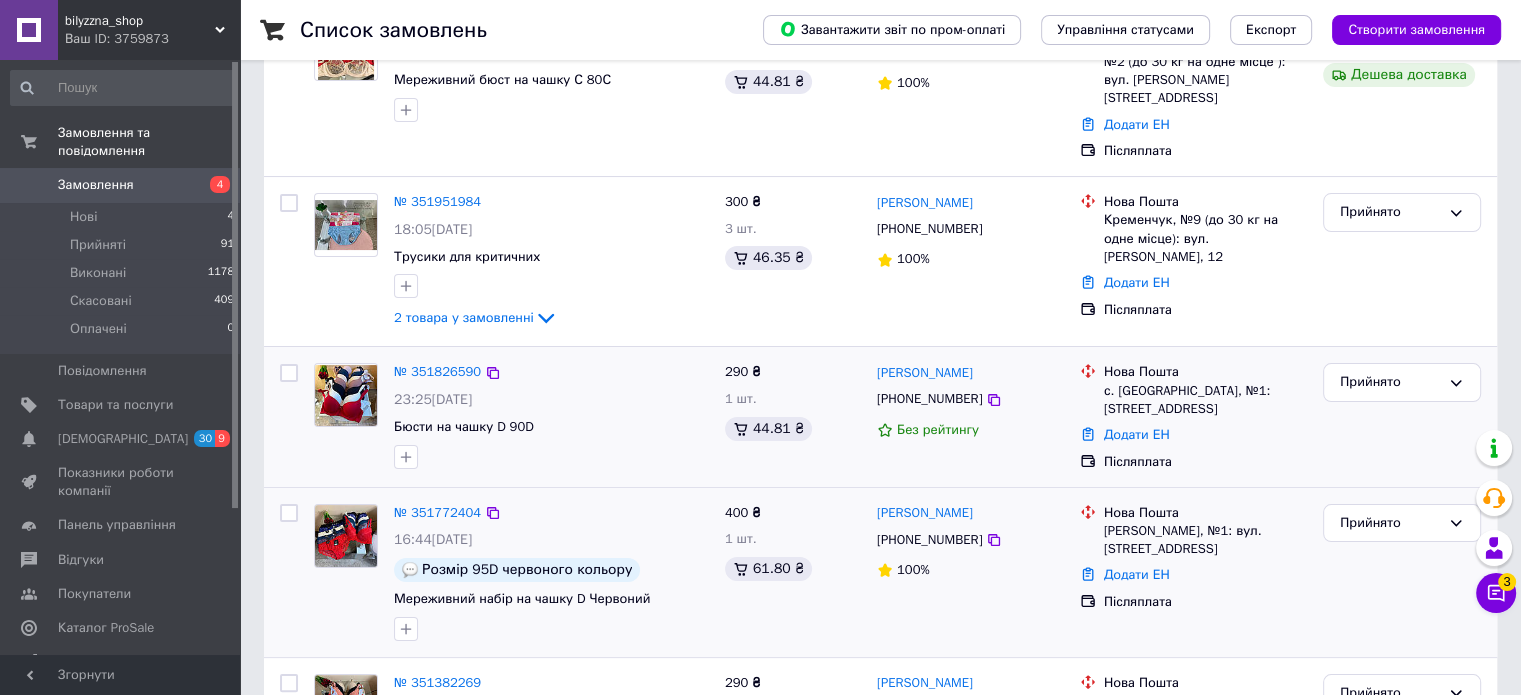 scroll, scrollTop: 300, scrollLeft: 0, axis: vertical 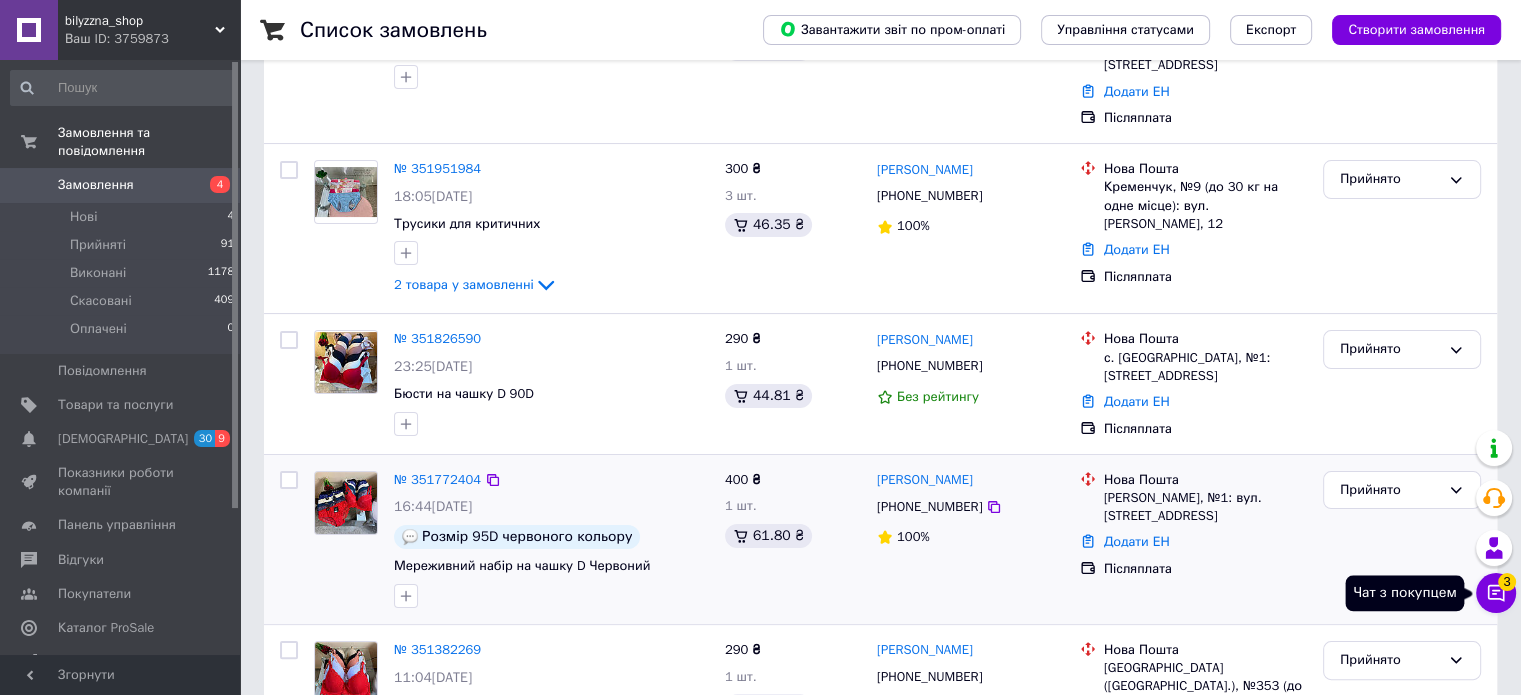 click 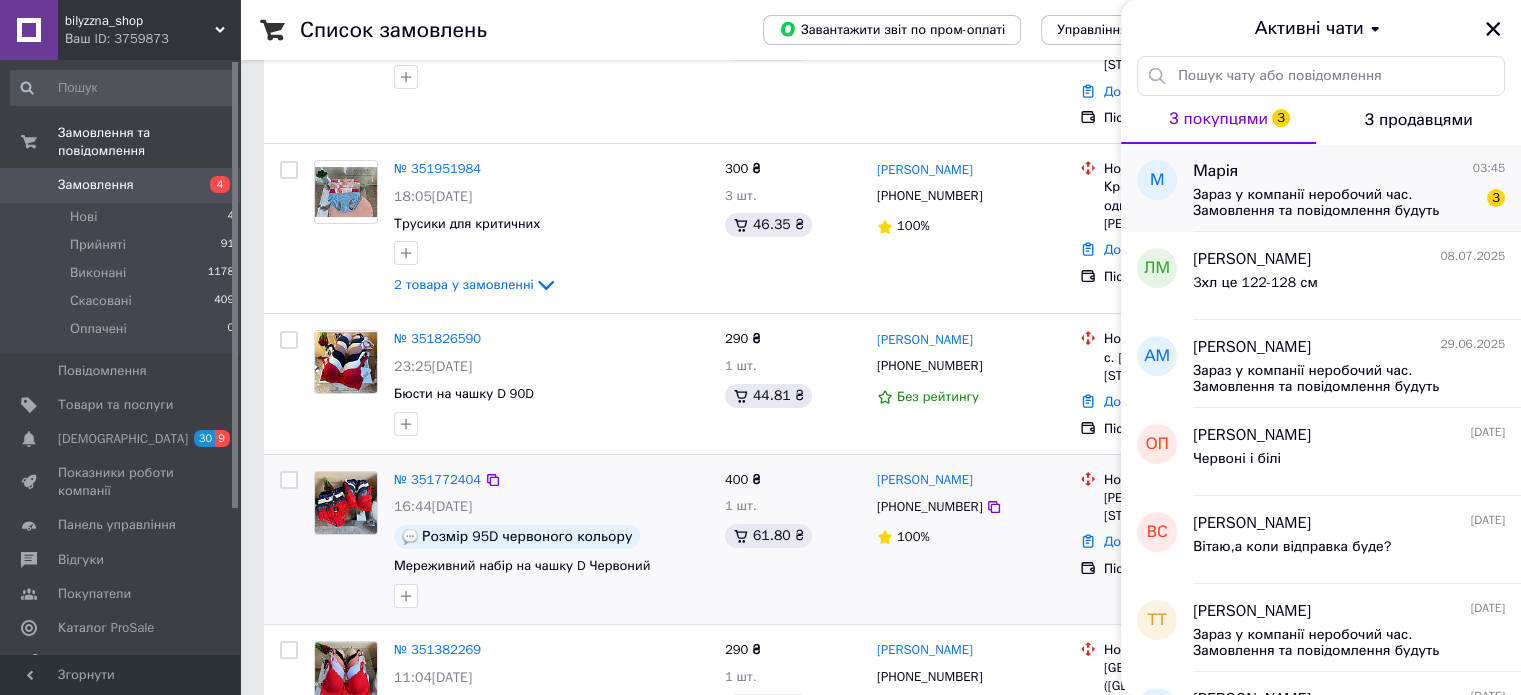 click on "Зараз у компанії неробочий час. Замовлення та повідомлення будуть оброблені з 09:00 найближчого робочого дня (сьогодні) 3" at bounding box center (1349, 201) 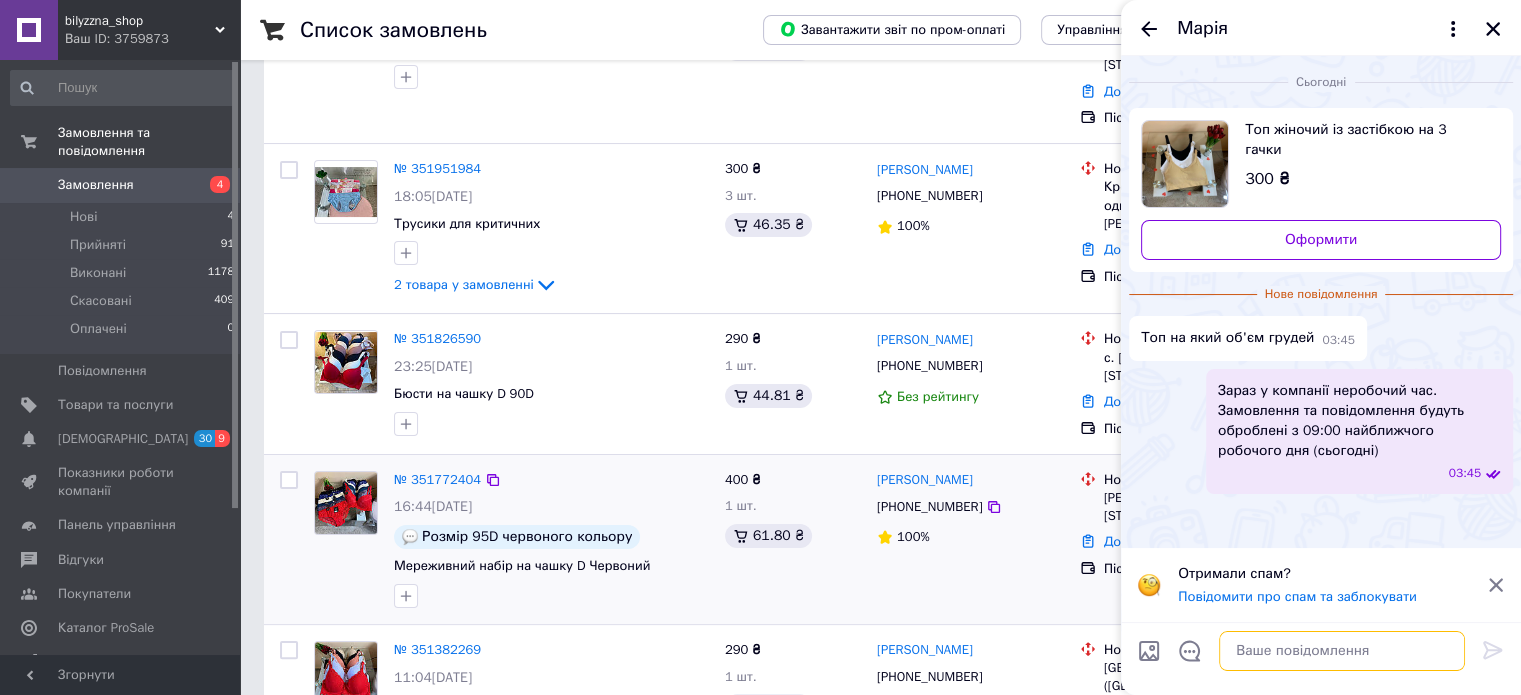 click at bounding box center (1342, 651) 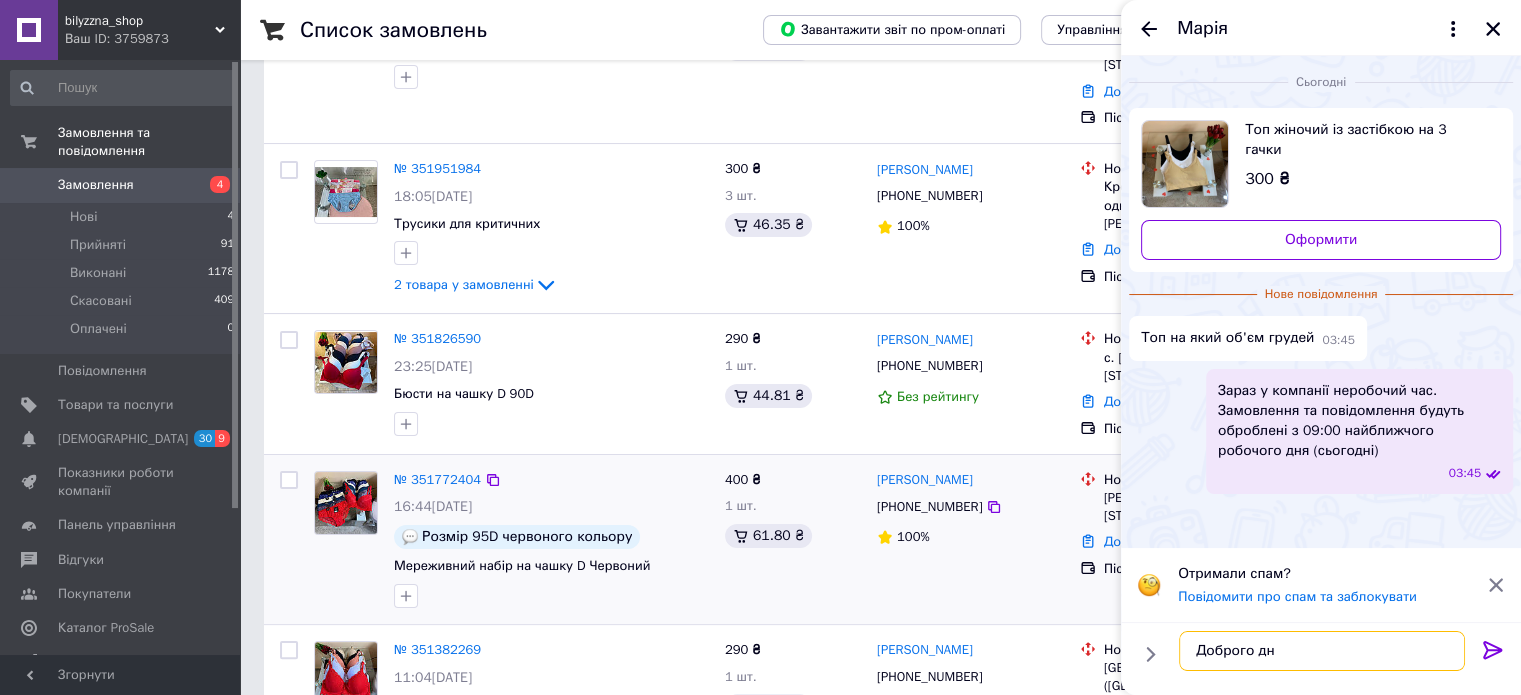 type on "Доброго дня" 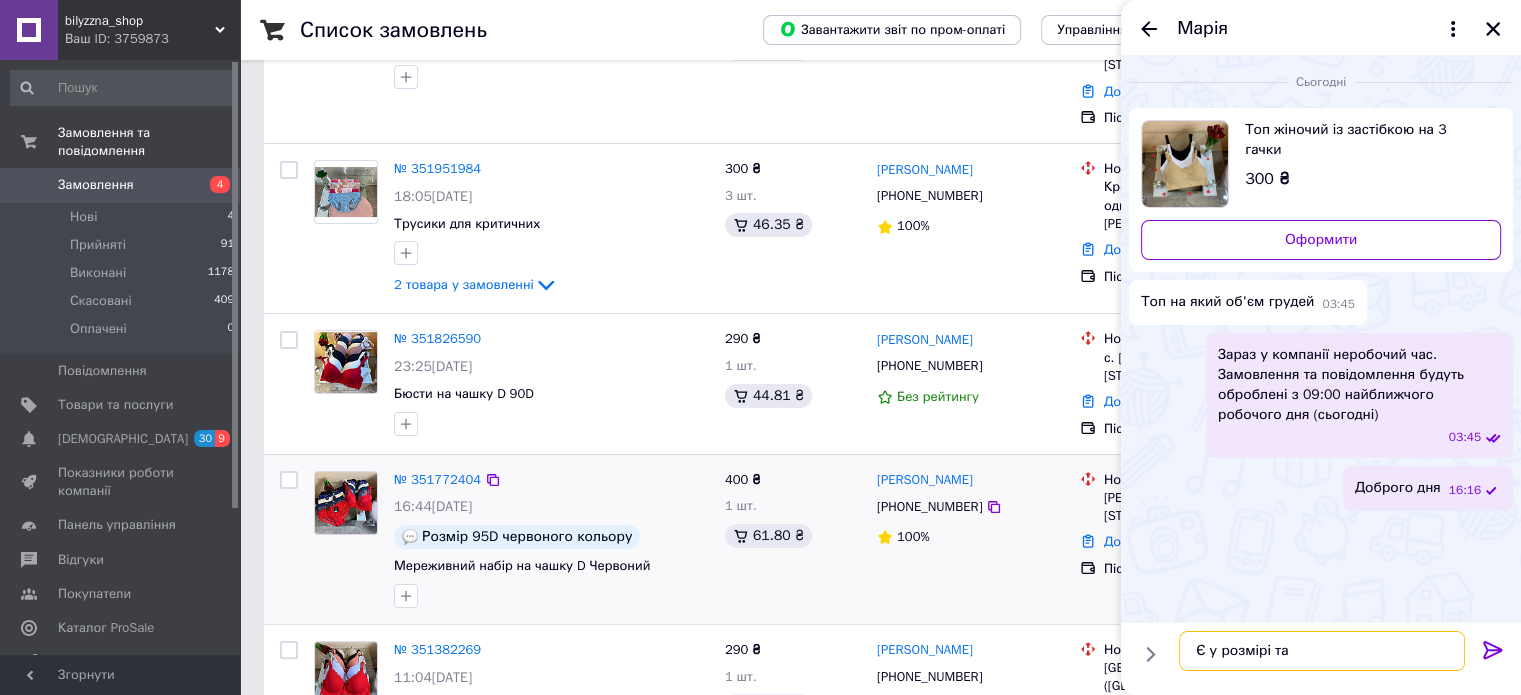 click on "Є у розмірі та" at bounding box center (1322, 651) 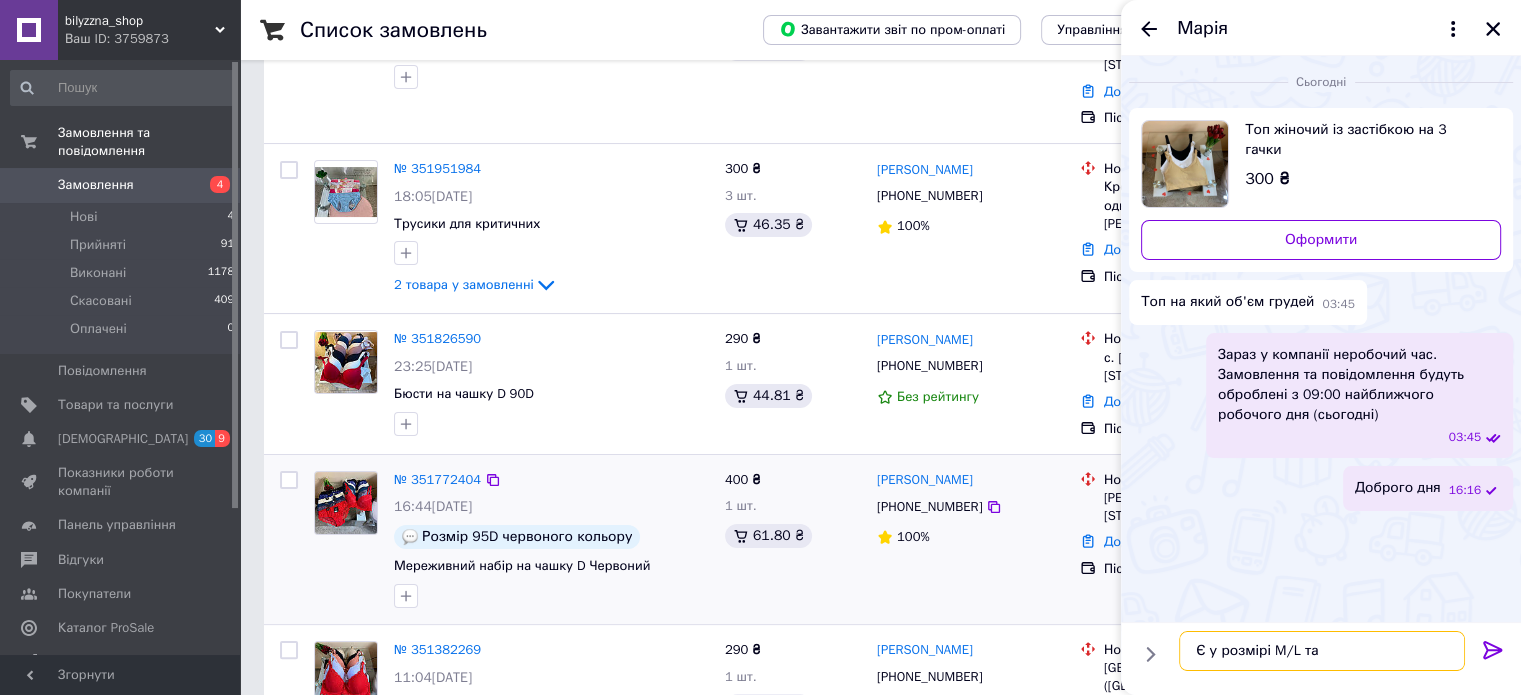 click on "Є у розмірі M/L та" at bounding box center (1322, 651) 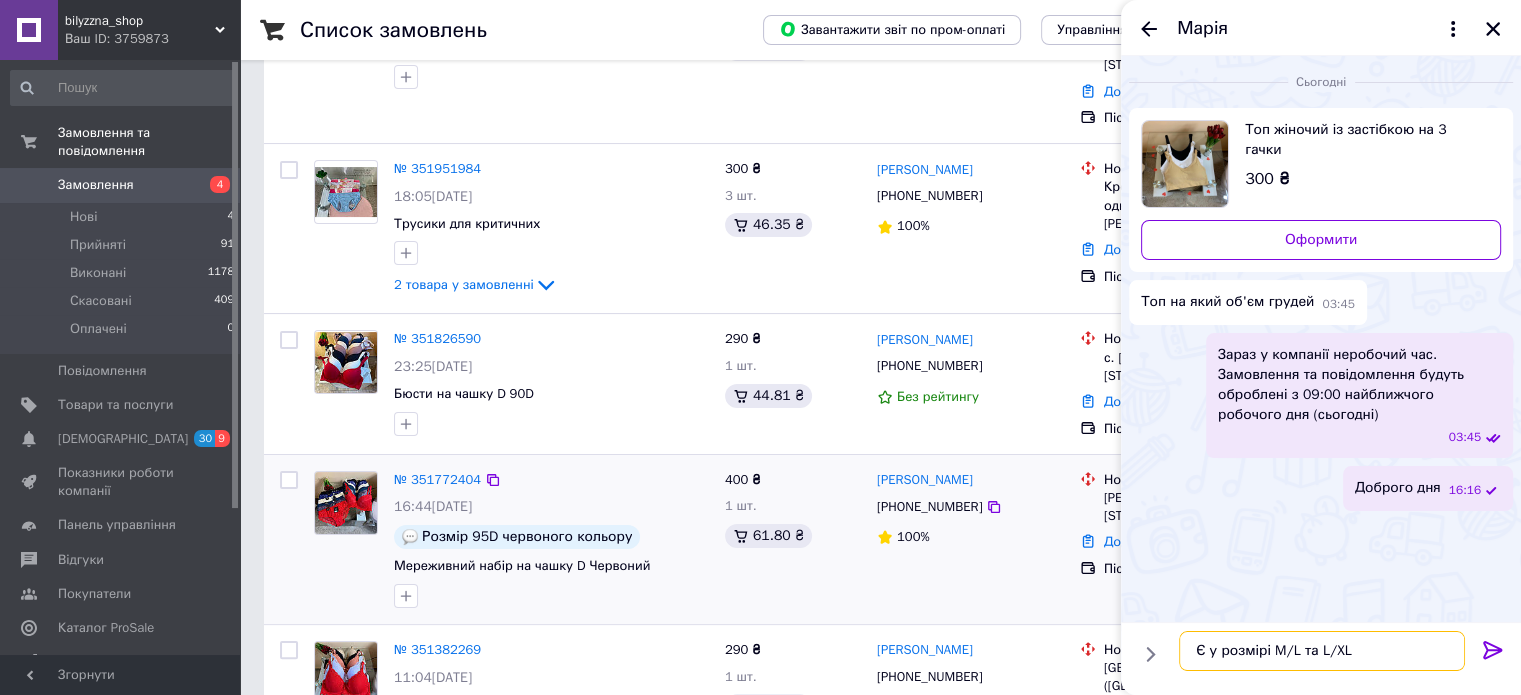 type on "Є у розмірі M/L та L/XL" 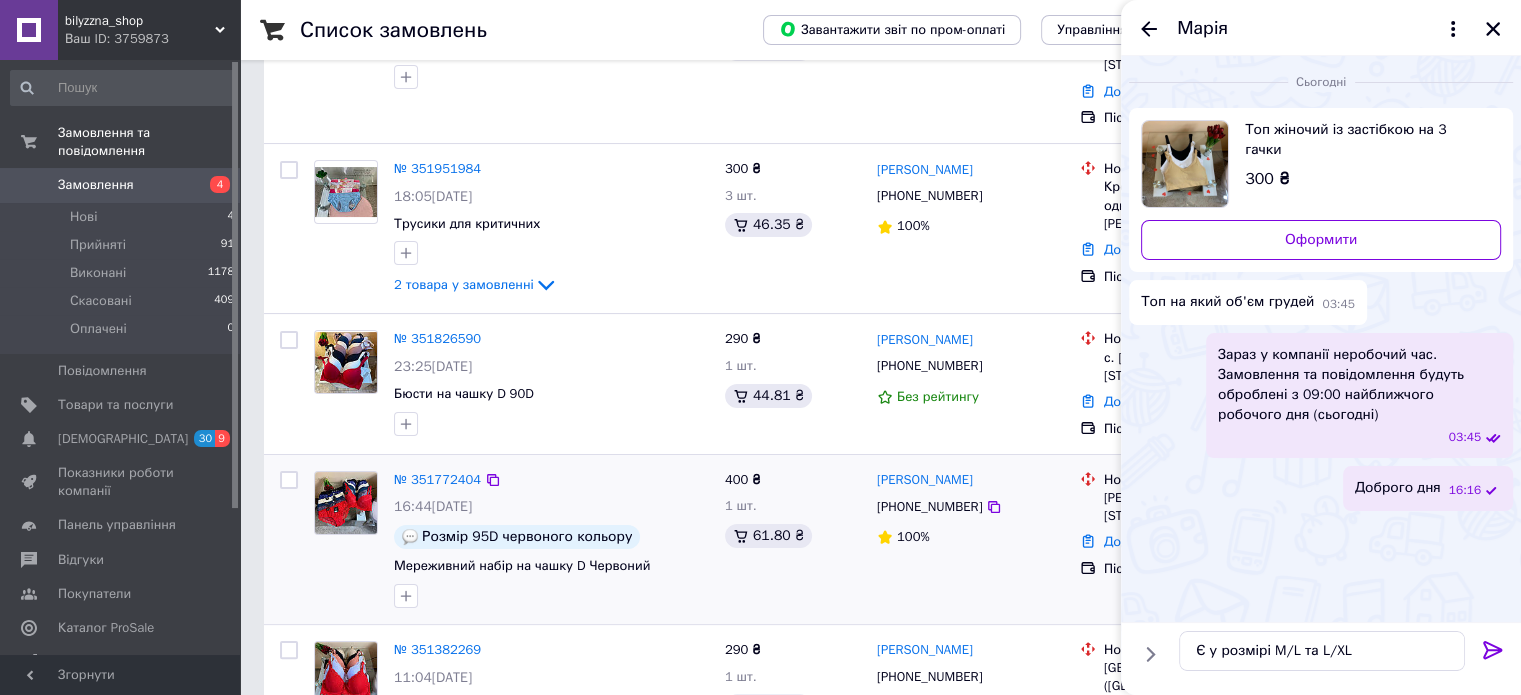 click 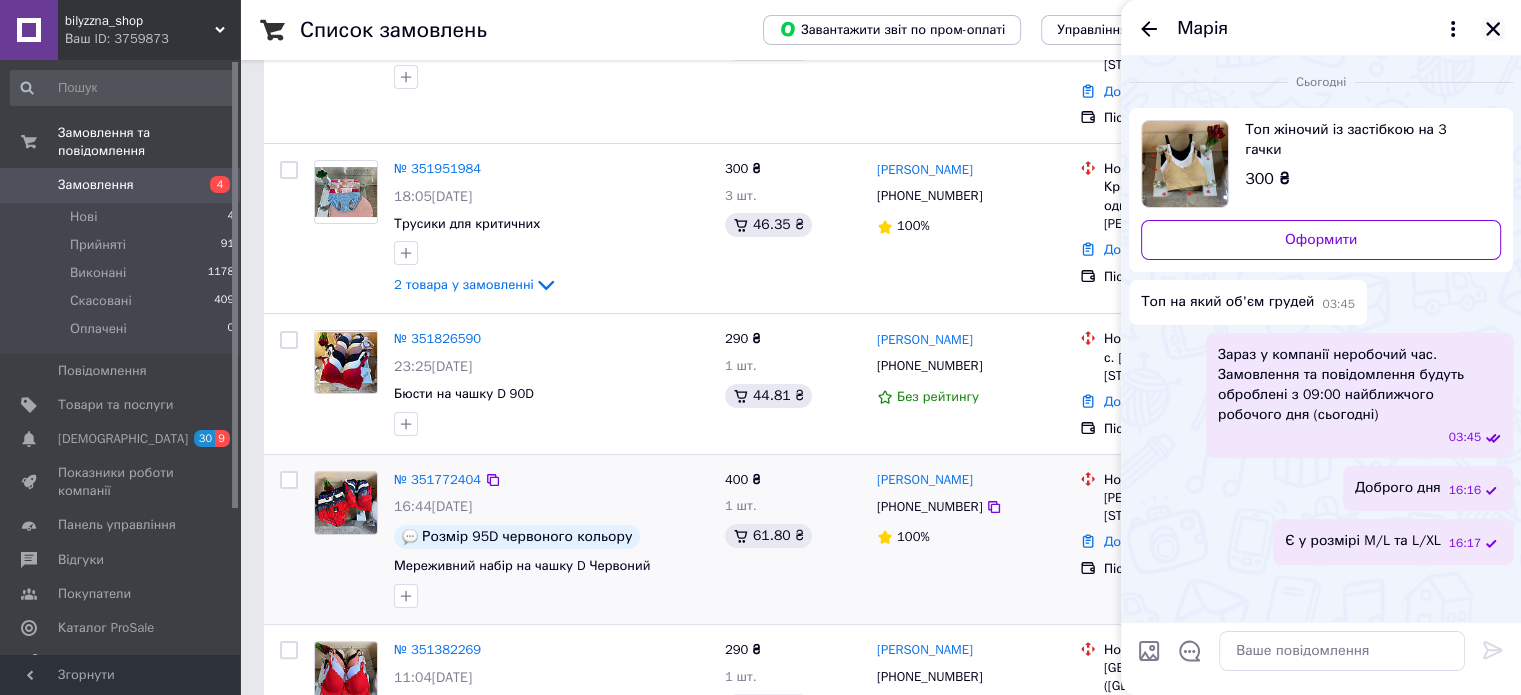 click 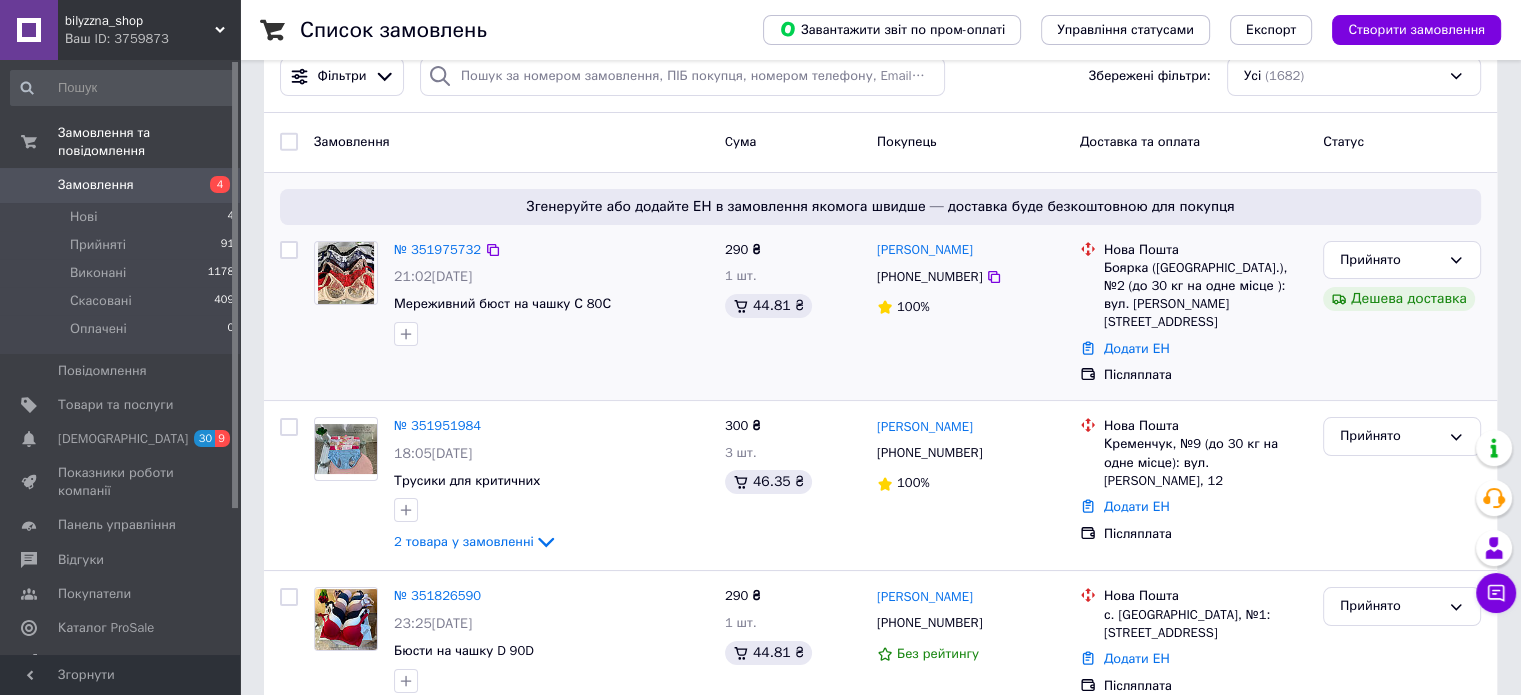 scroll, scrollTop: 0, scrollLeft: 0, axis: both 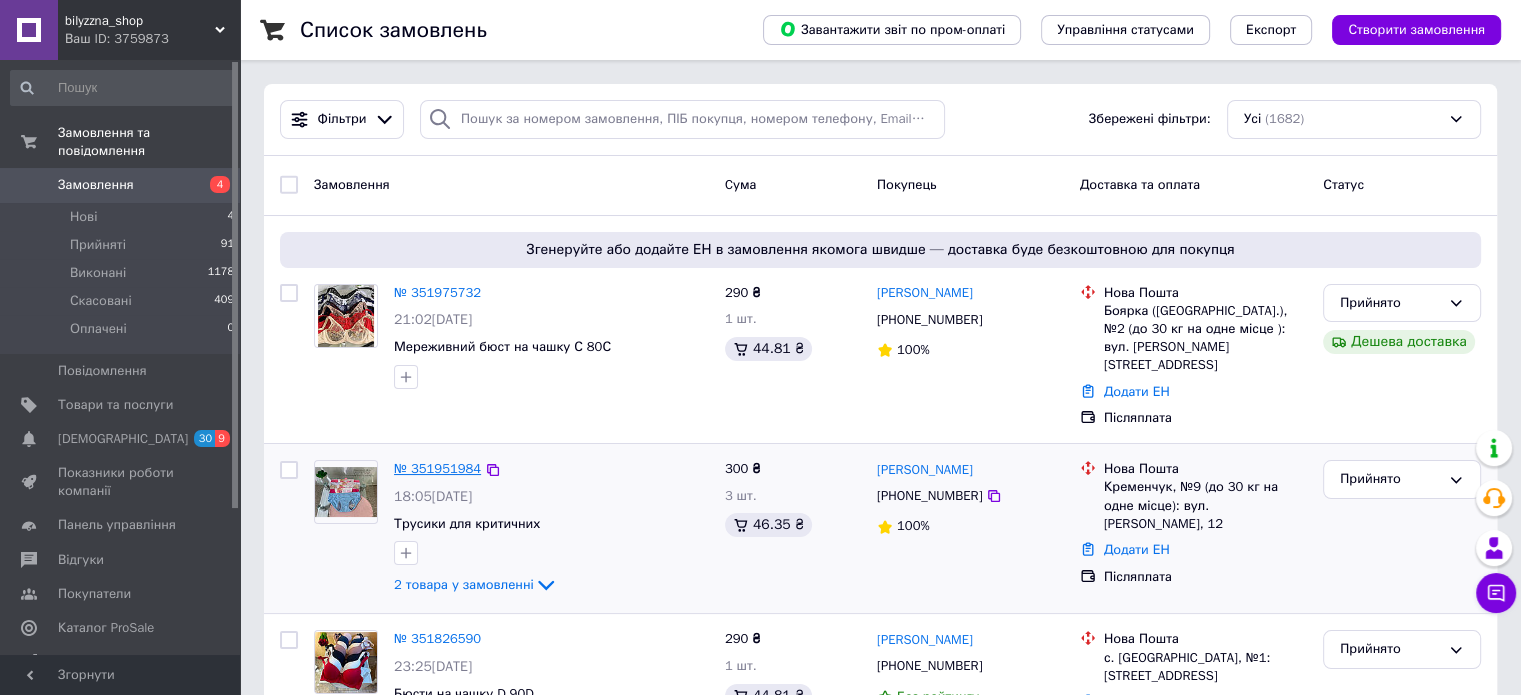 click on "№ 351951984" at bounding box center (437, 468) 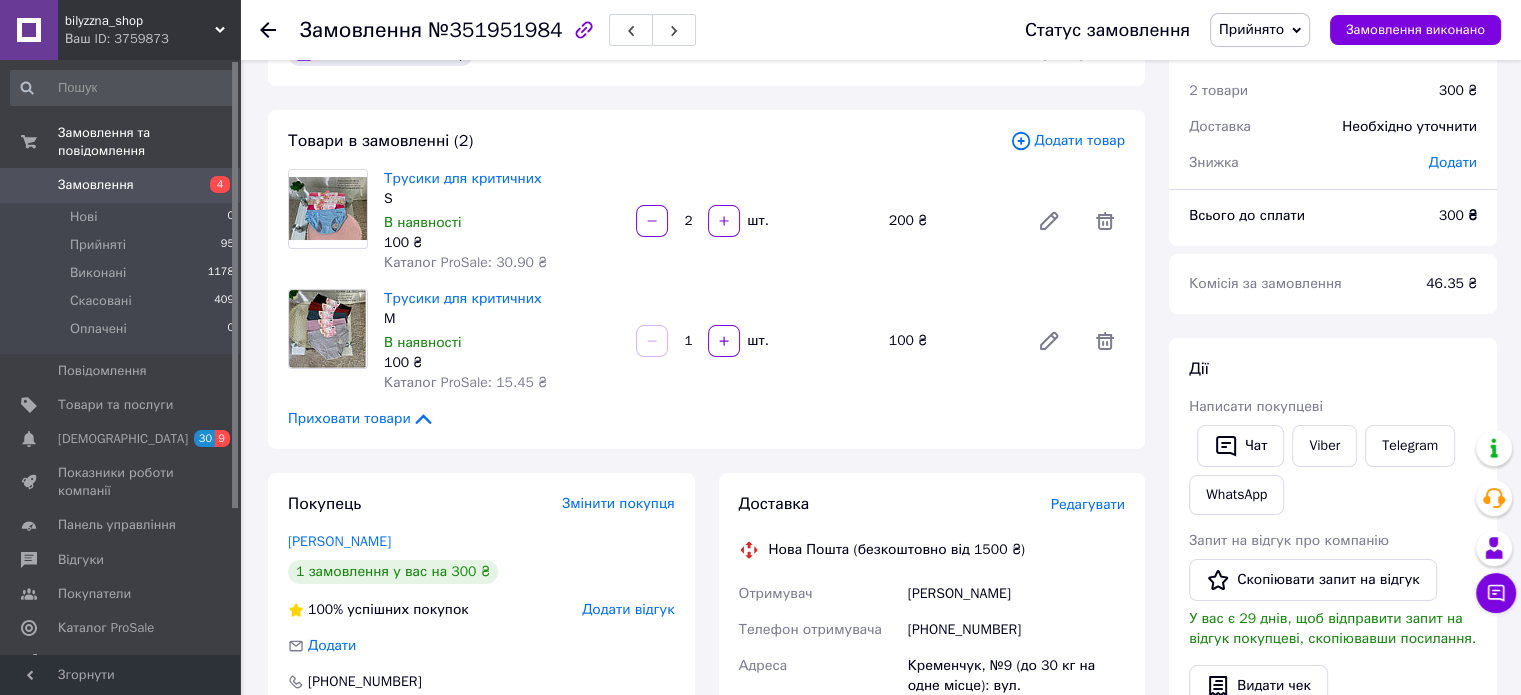 scroll, scrollTop: 0, scrollLeft: 0, axis: both 